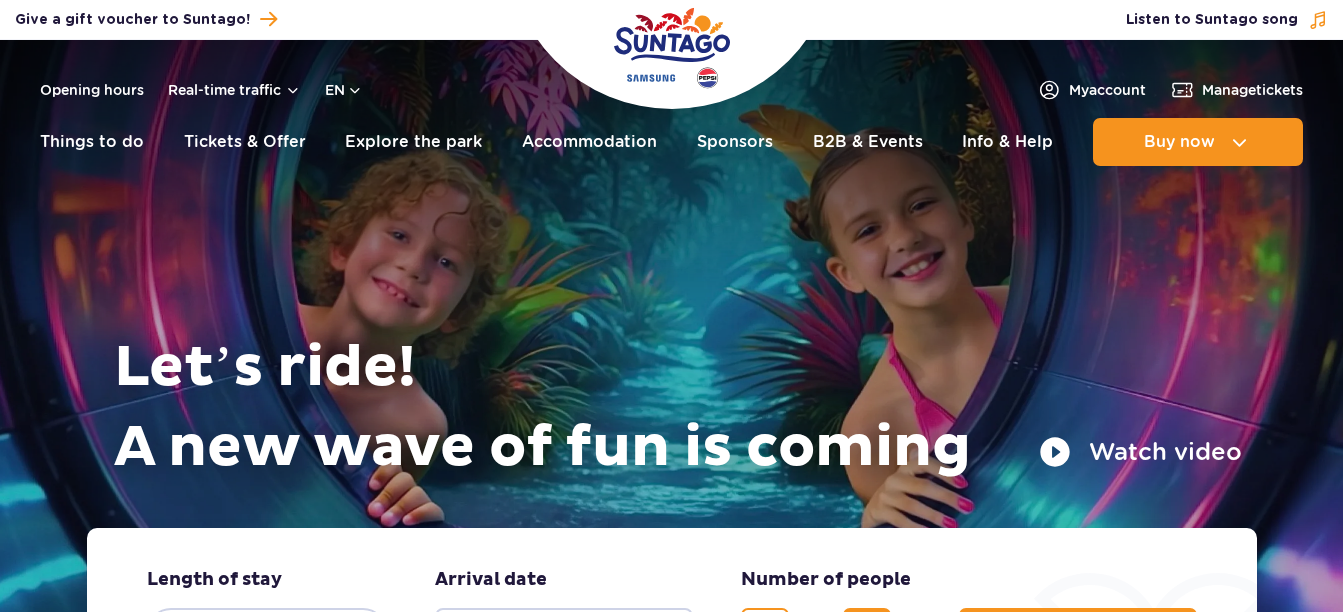 scroll, scrollTop: 0, scrollLeft: 0, axis: both 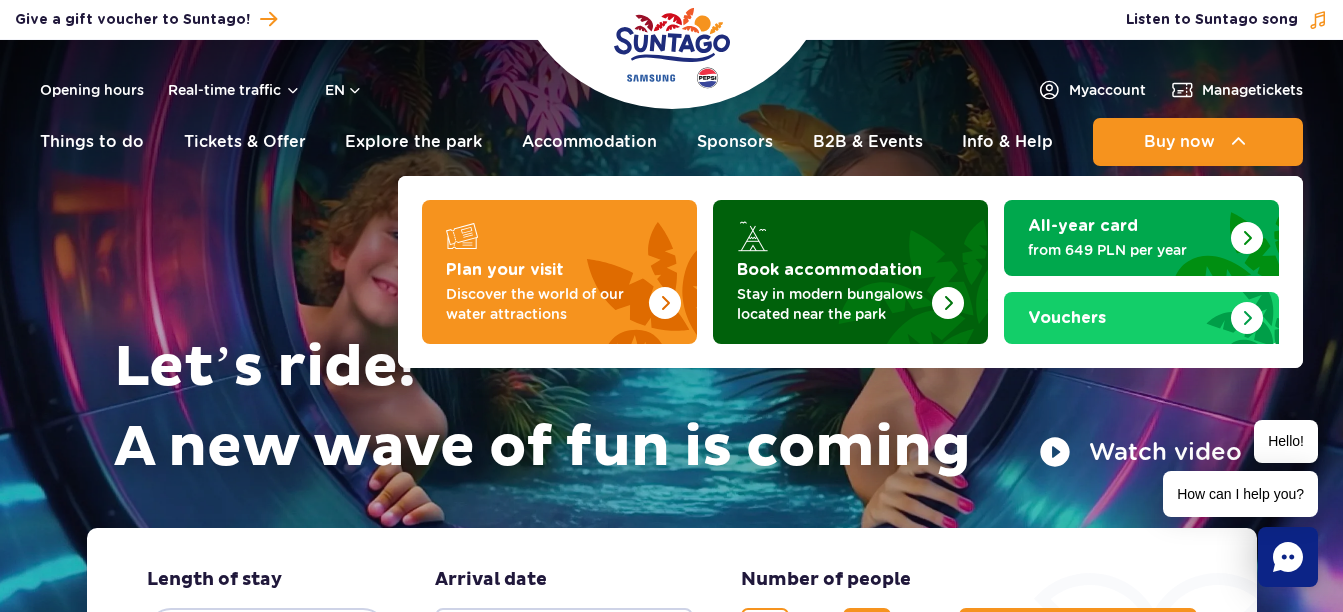 click on "Book accommodation" at bounding box center [829, 270] 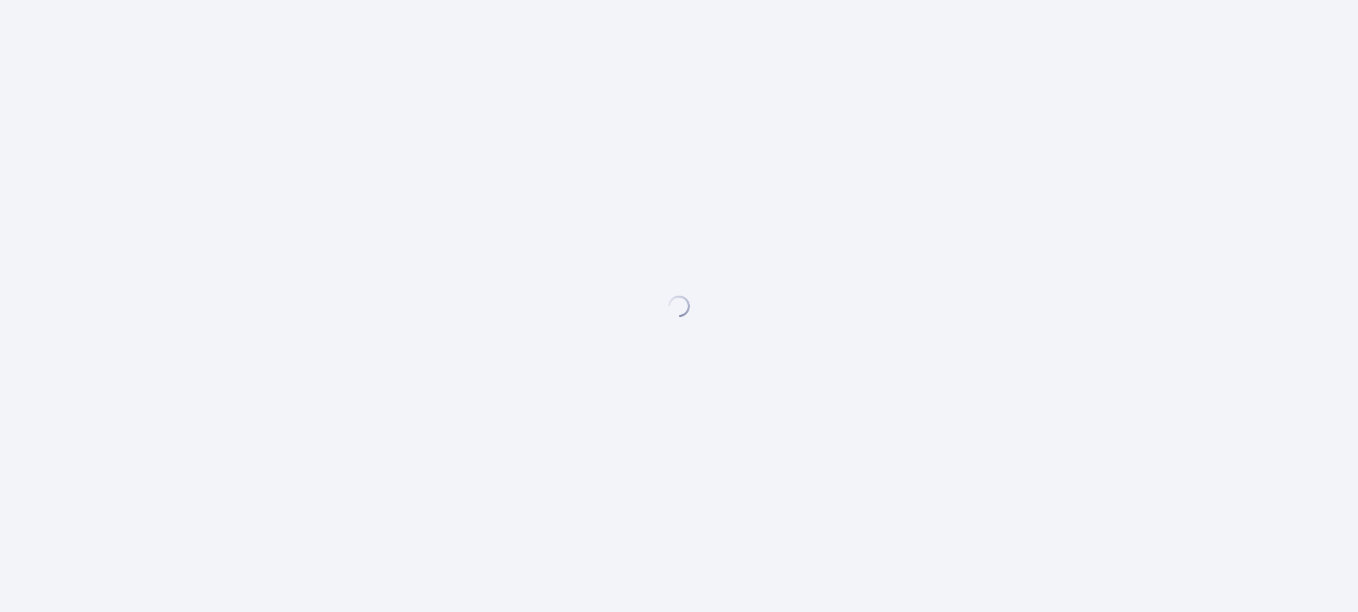 scroll, scrollTop: 0, scrollLeft: 0, axis: both 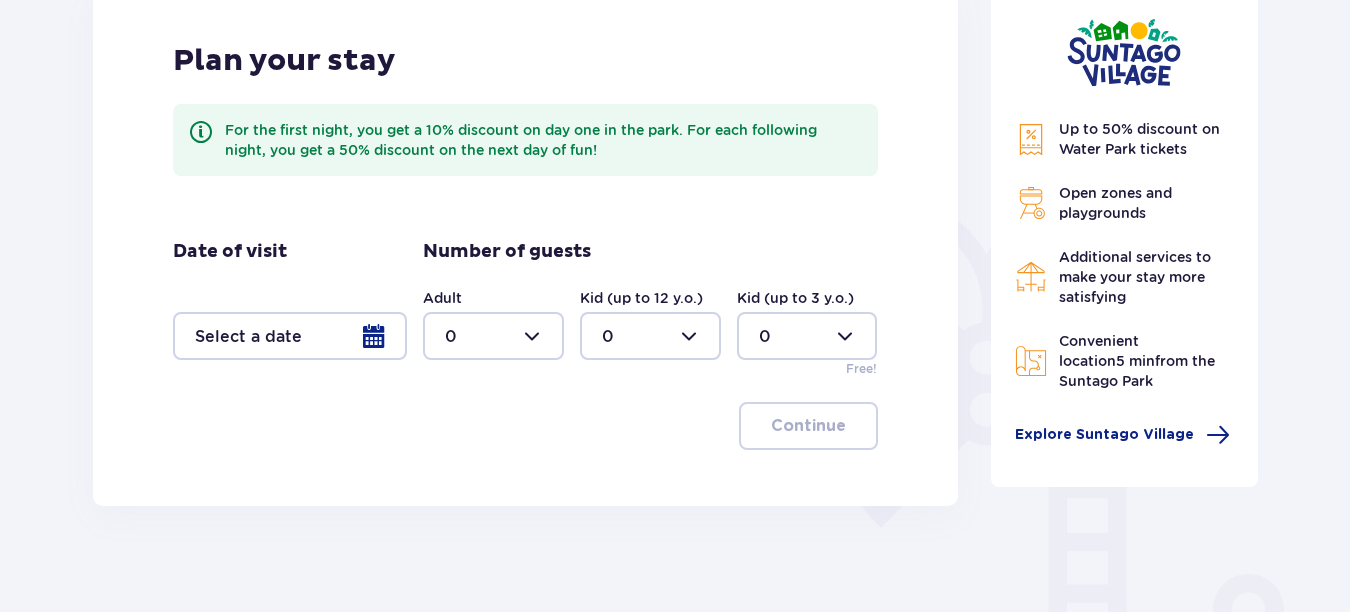 click at bounding box center [290, 336] 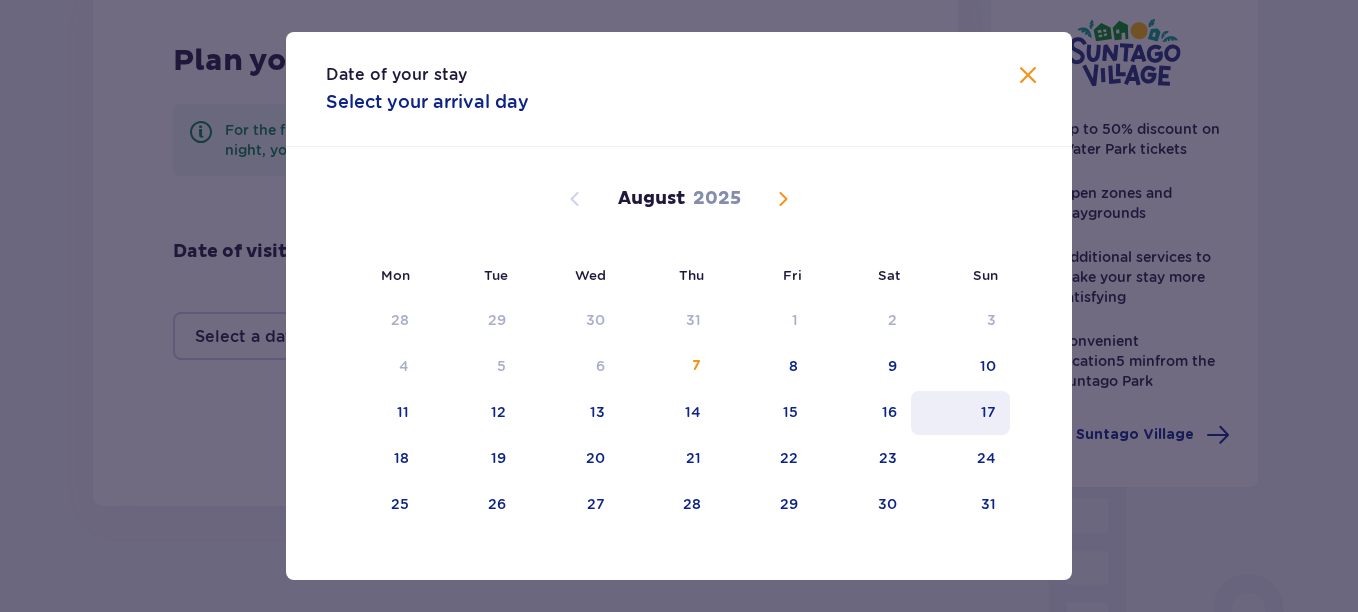 click on "17" at bounding box center [988, 412] 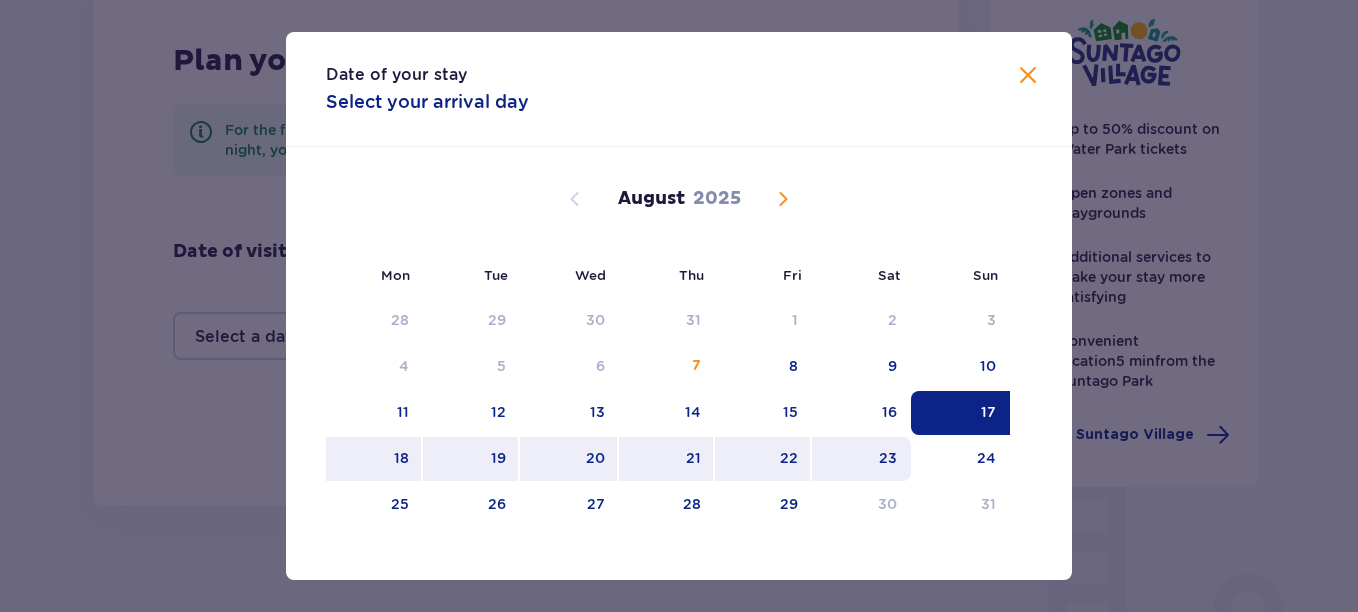 click on "23" at bounding box center (888, 458) 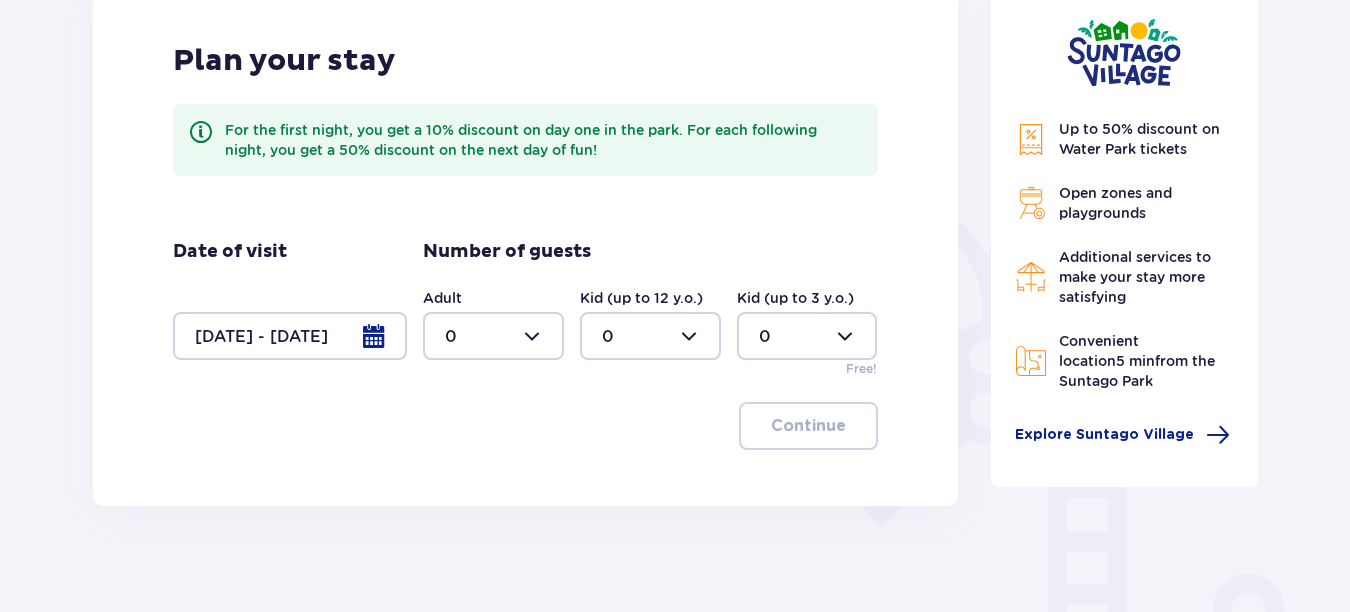 click at bounding box center (493, 336) 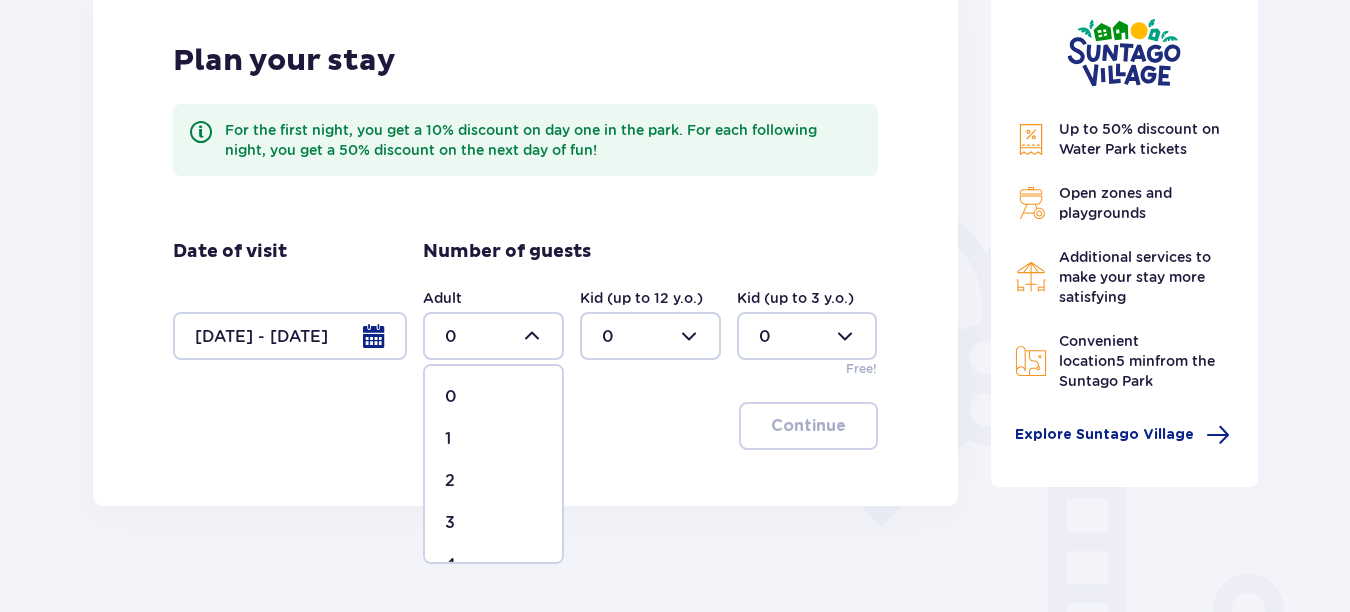 click on "2" at bounding box center [493, 481] 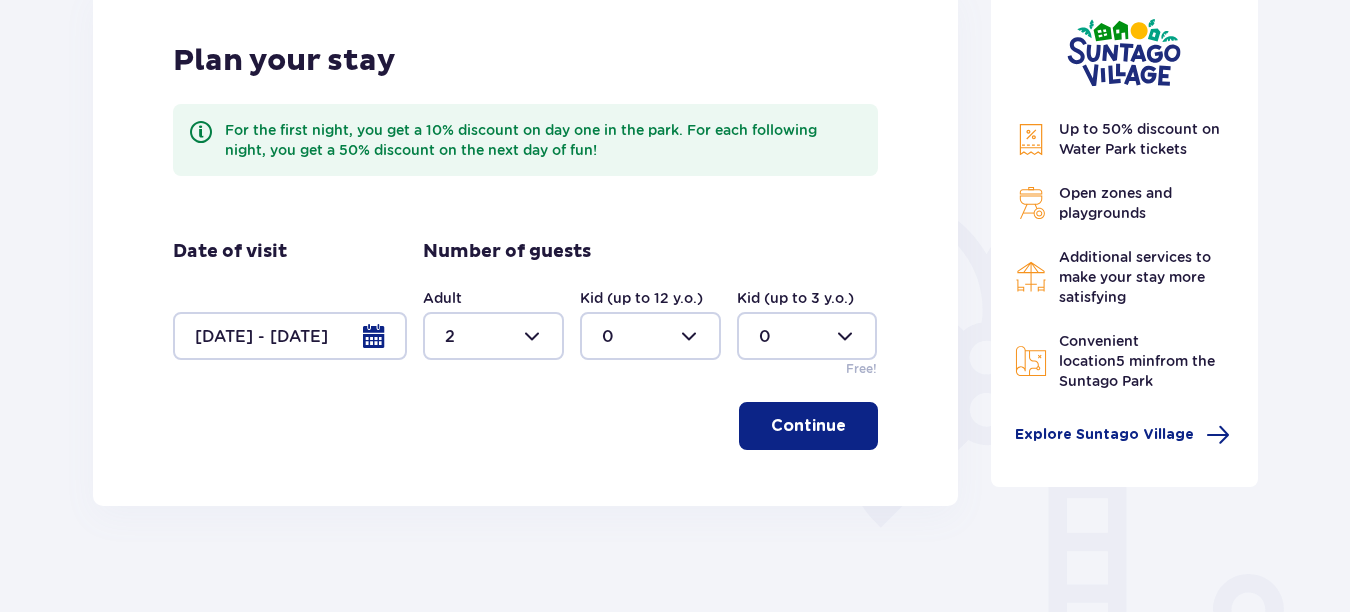 click at bounding box center (650, 336) 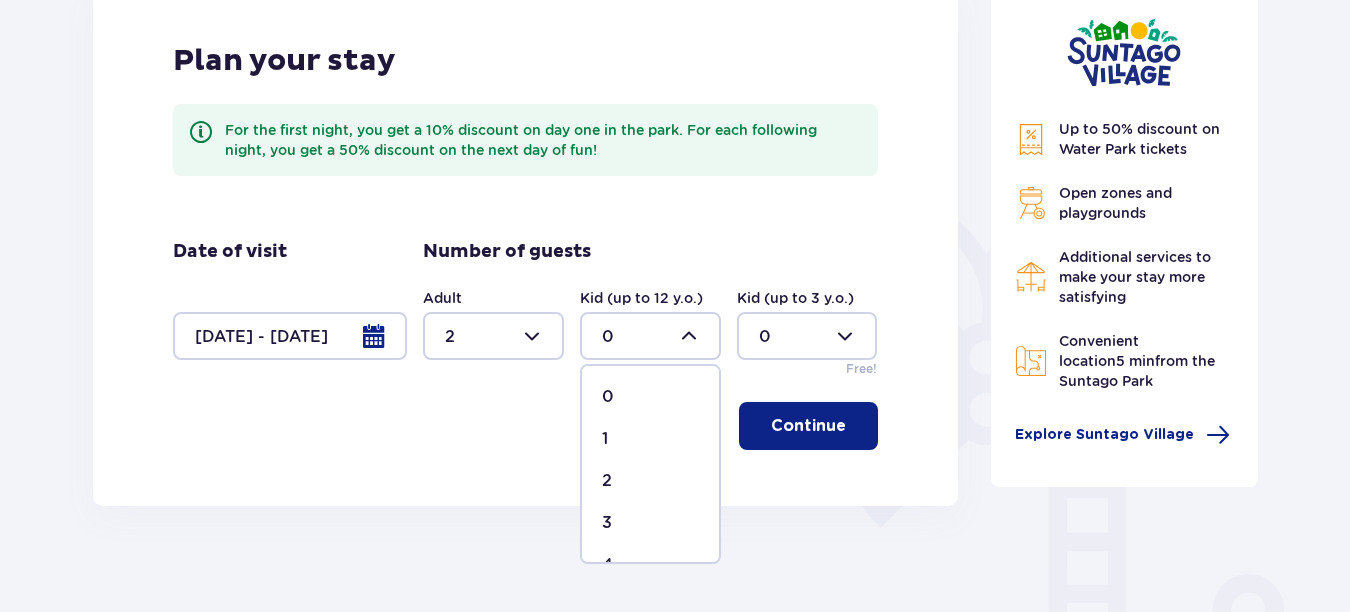click on "1" at bounding box center [650, 439] 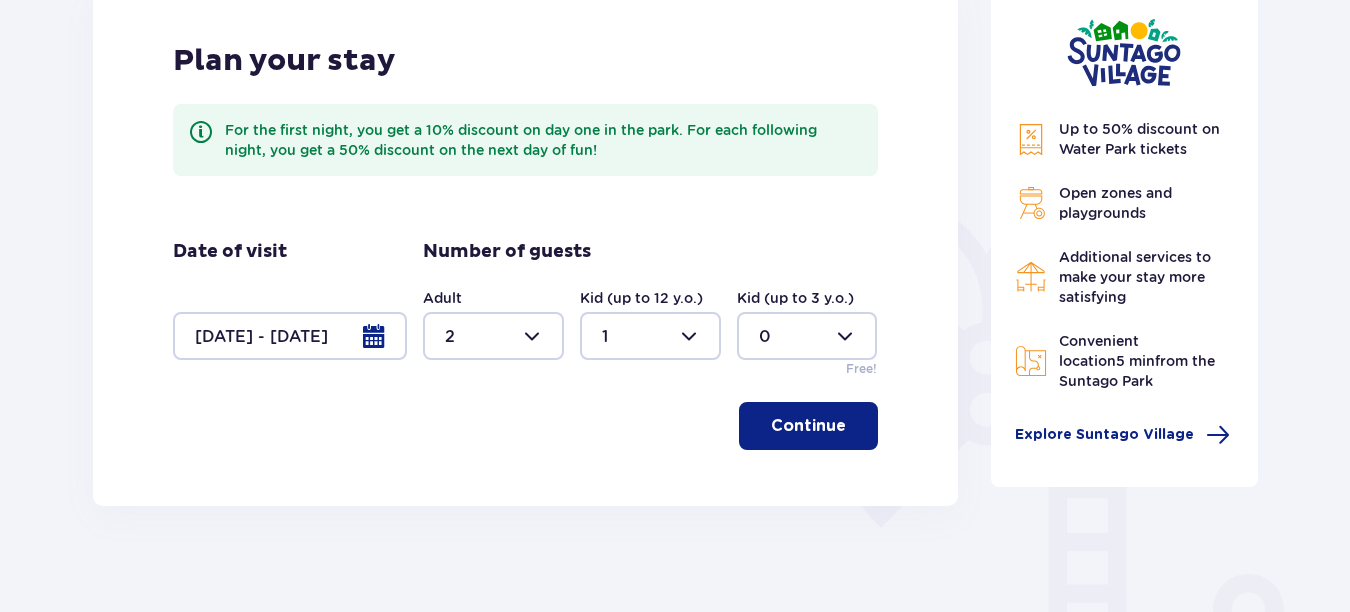 click on "Continue" at bounding box center [808, 426] 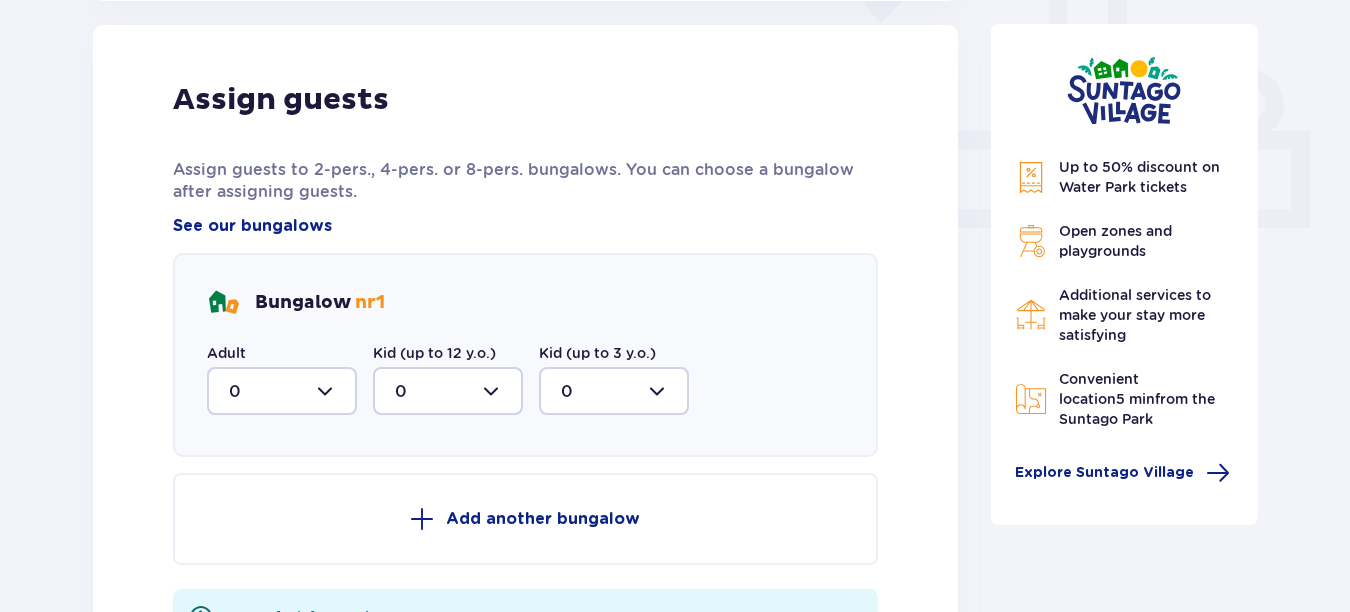scroll, scrollTop: 806, scrollLeft: 0, axis: vertical 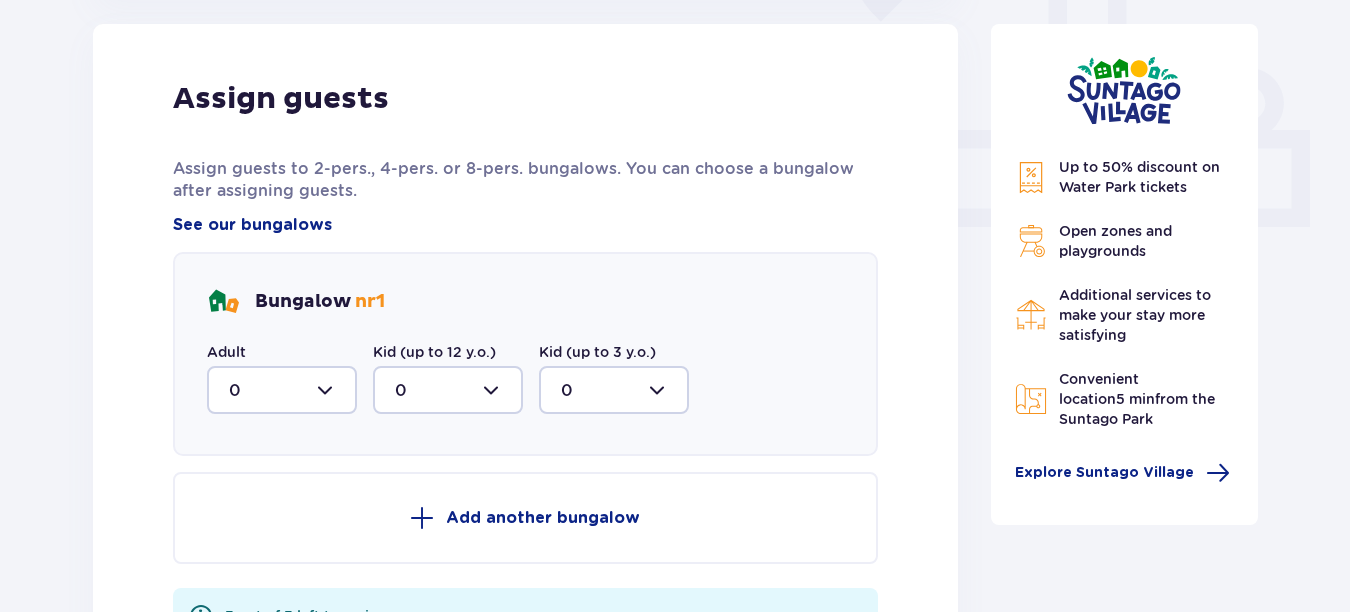 click at bounding box center (282, 390) 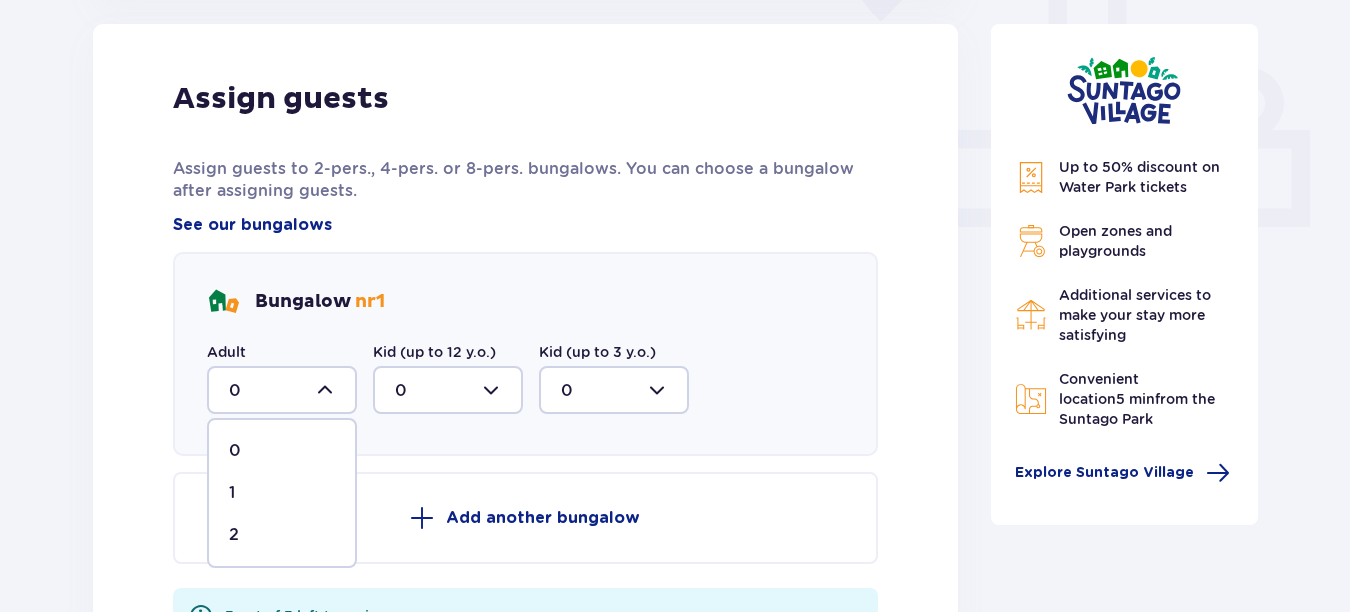 click on "2" at bounding box center (282, 535) 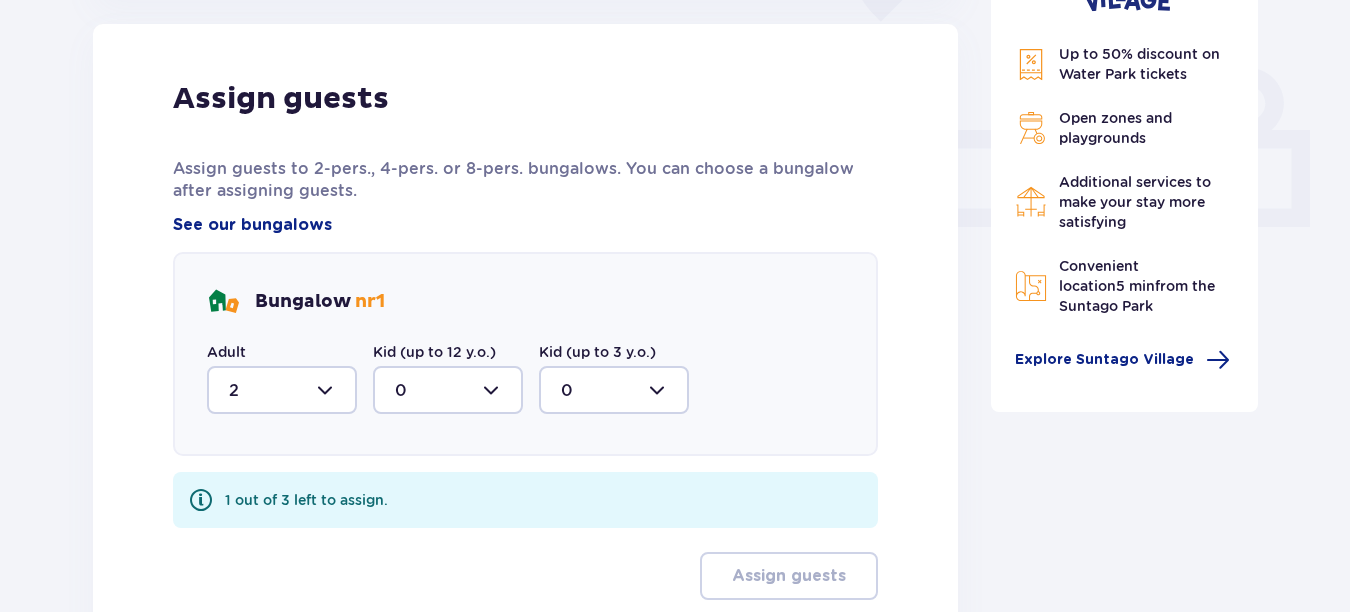 click at bounding box center (448, 390) 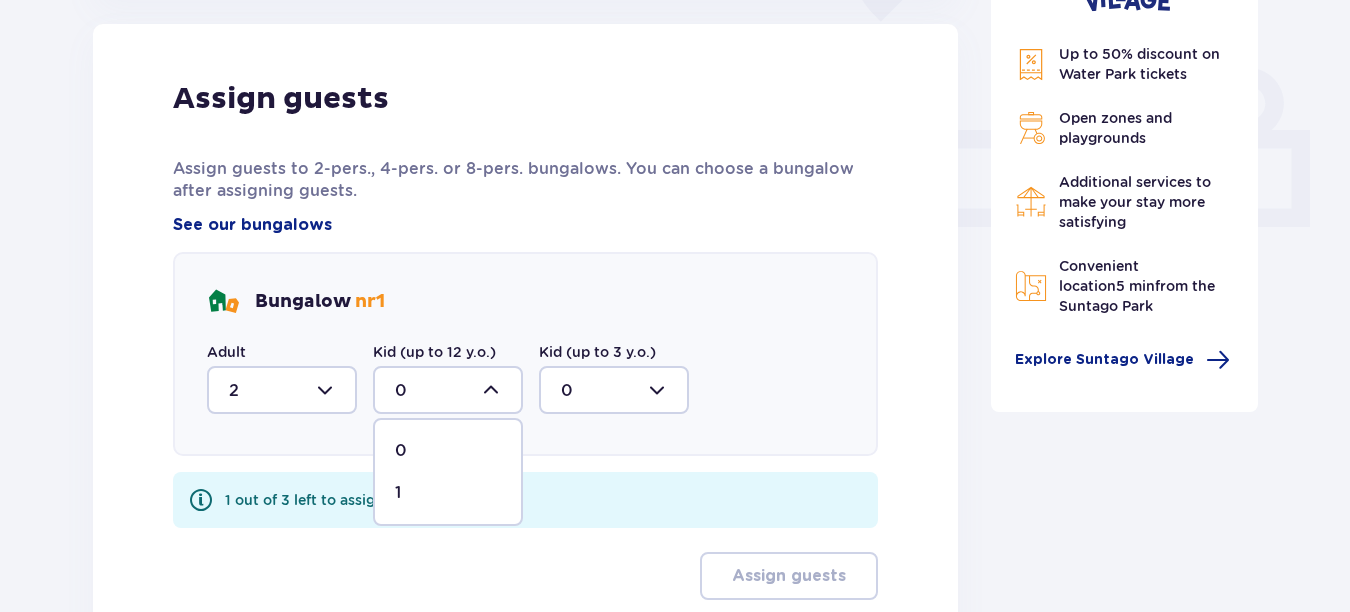 click on "1" at bounding box center [448, 493] 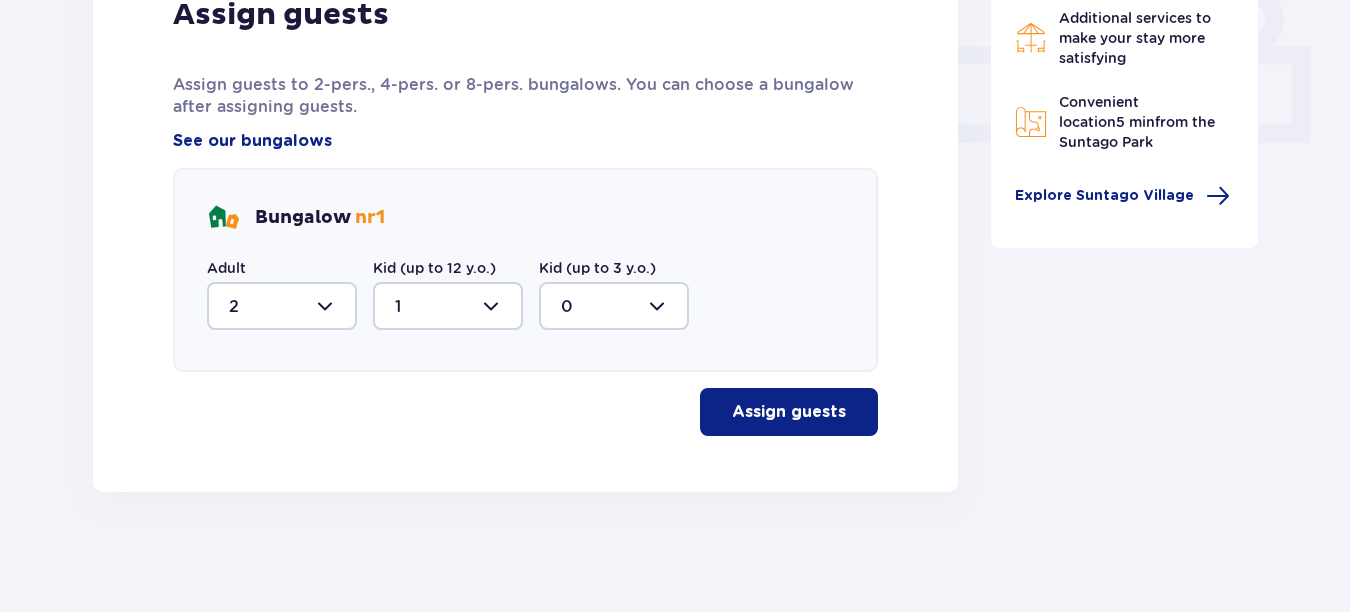 click on "Assign guests" at bounding box center [789, 412] 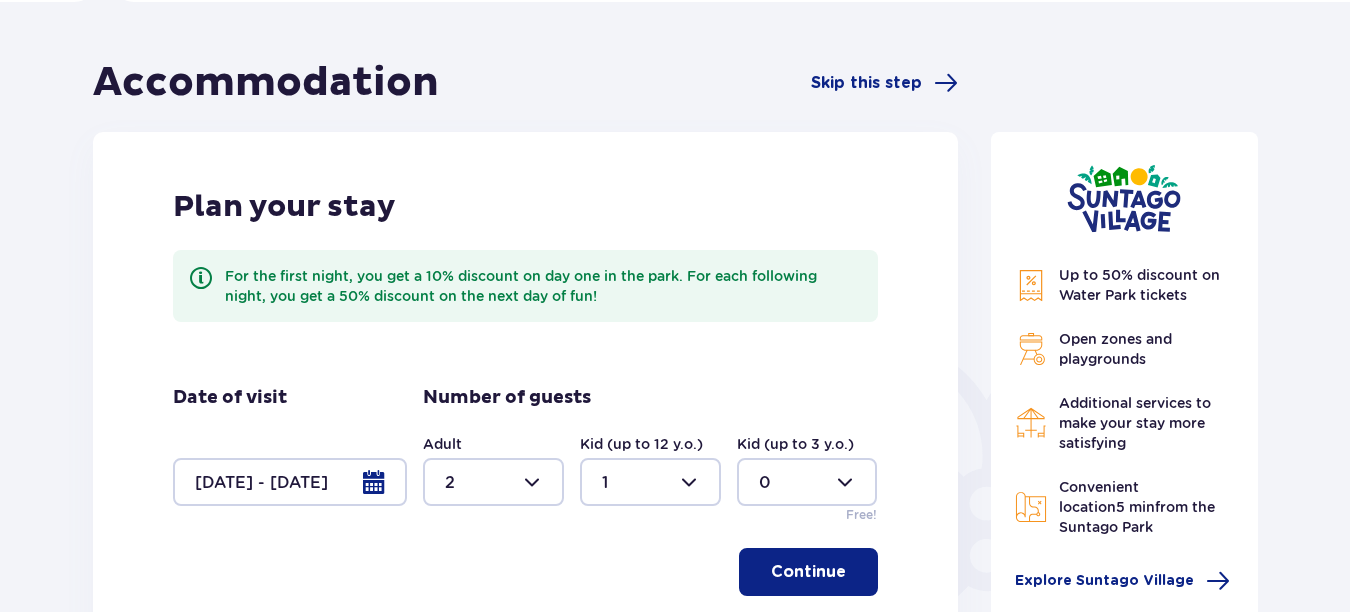 scroll, scrollTop: 0, scrollLeft: 0, axis: both 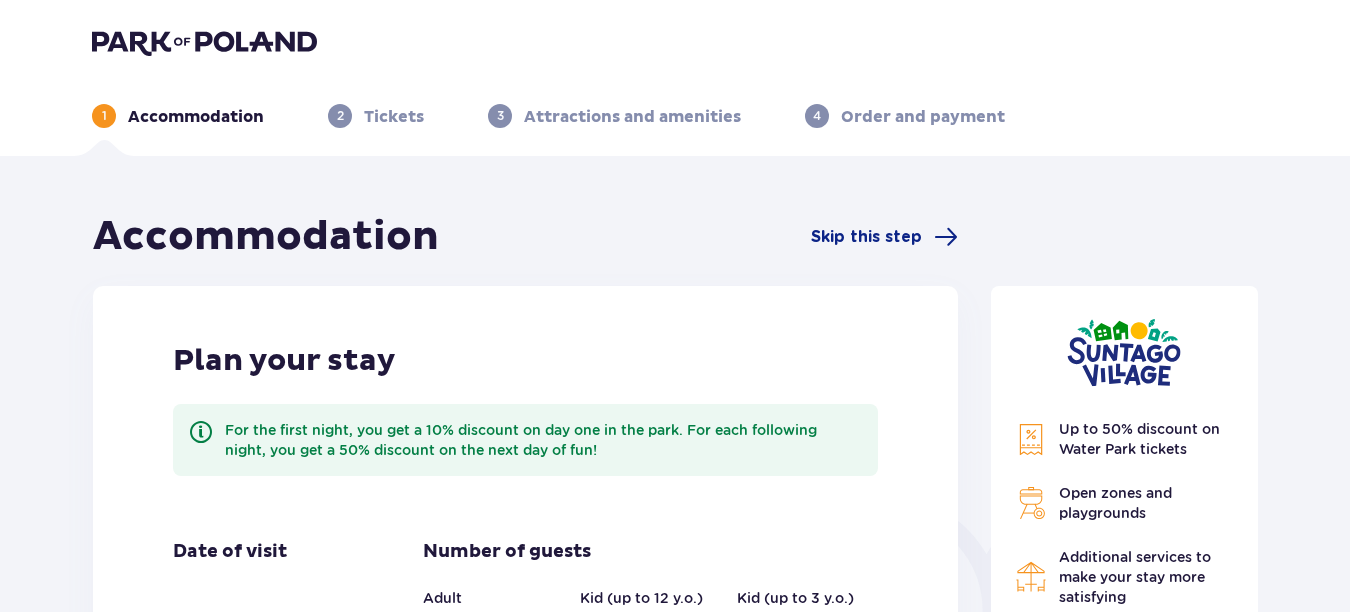 click at bounding box center (204, 42) 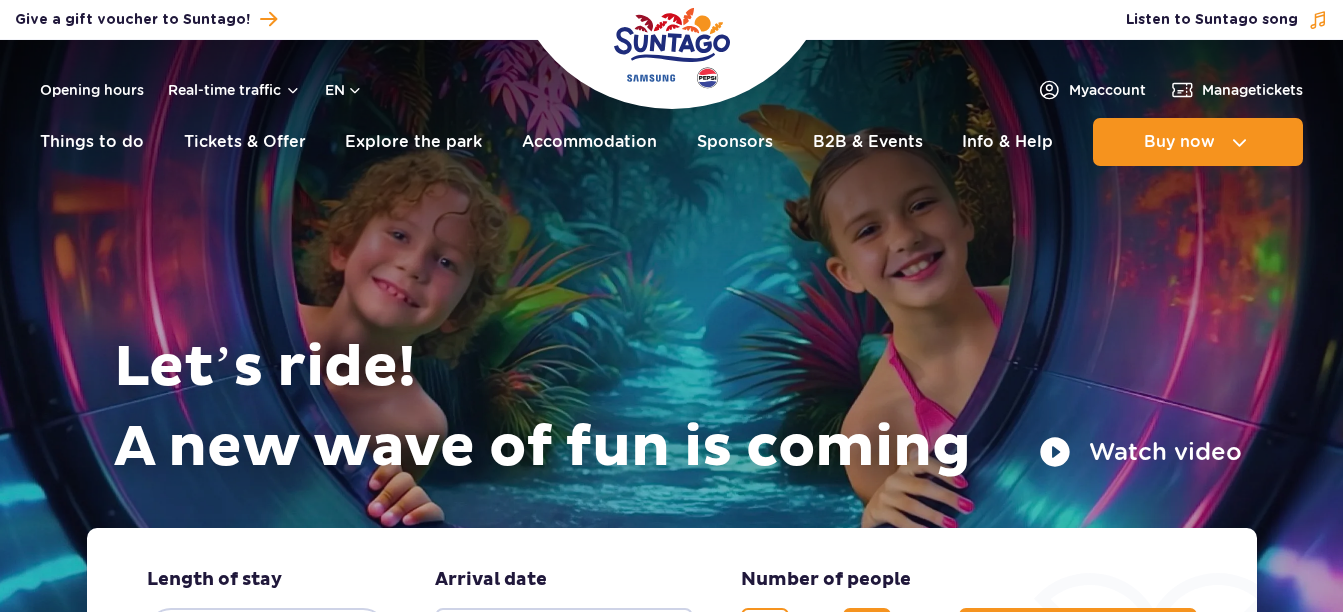 scroll, scrollTop: 0, scrollLeft: 0, axis: both 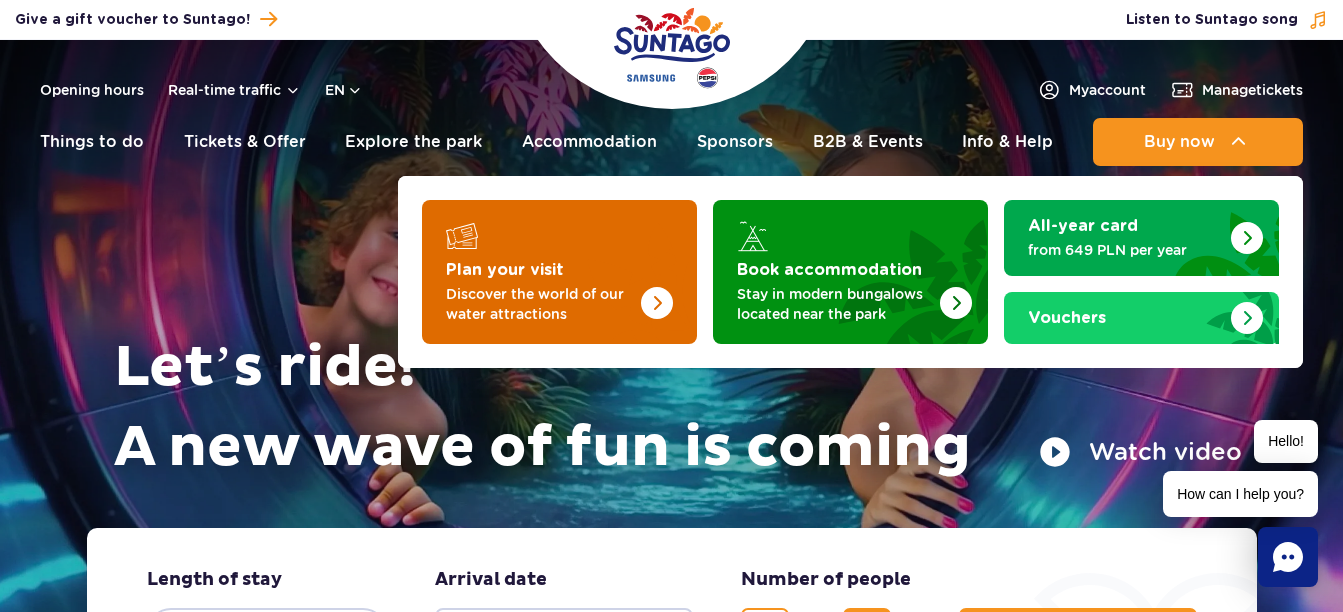 click on "Discover the world of our water attractions" at bounding box center (543, 304) 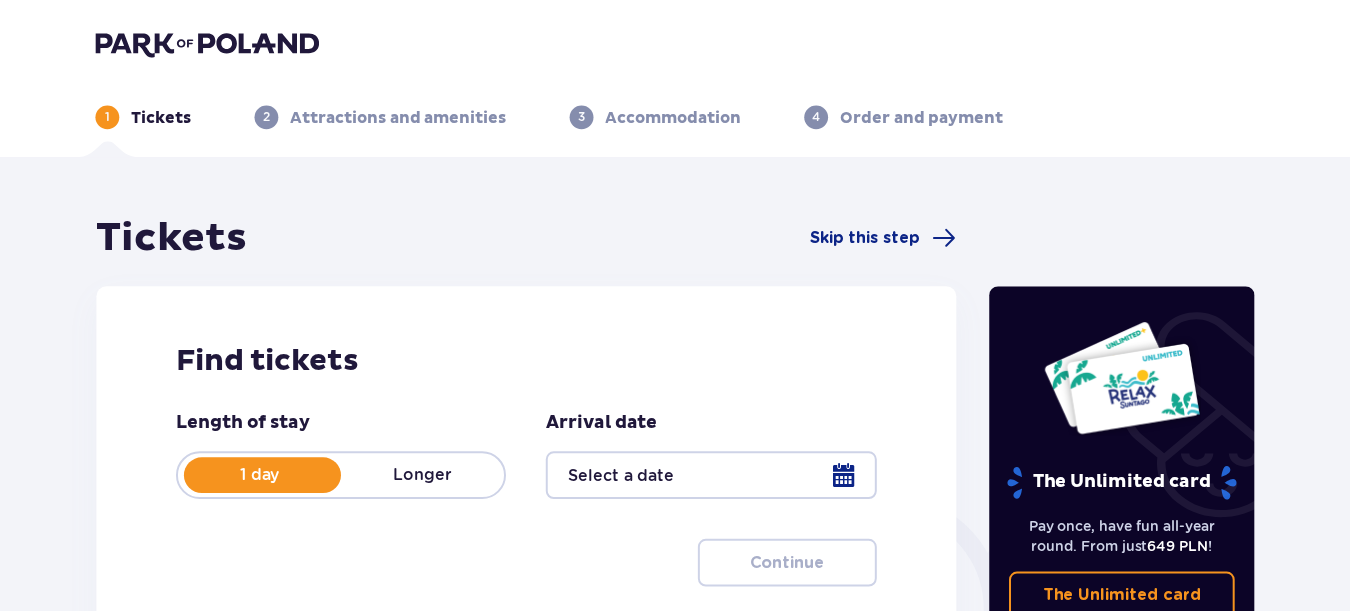 scroll, scrollTop: 0, scrollLeft: 0, axis: both 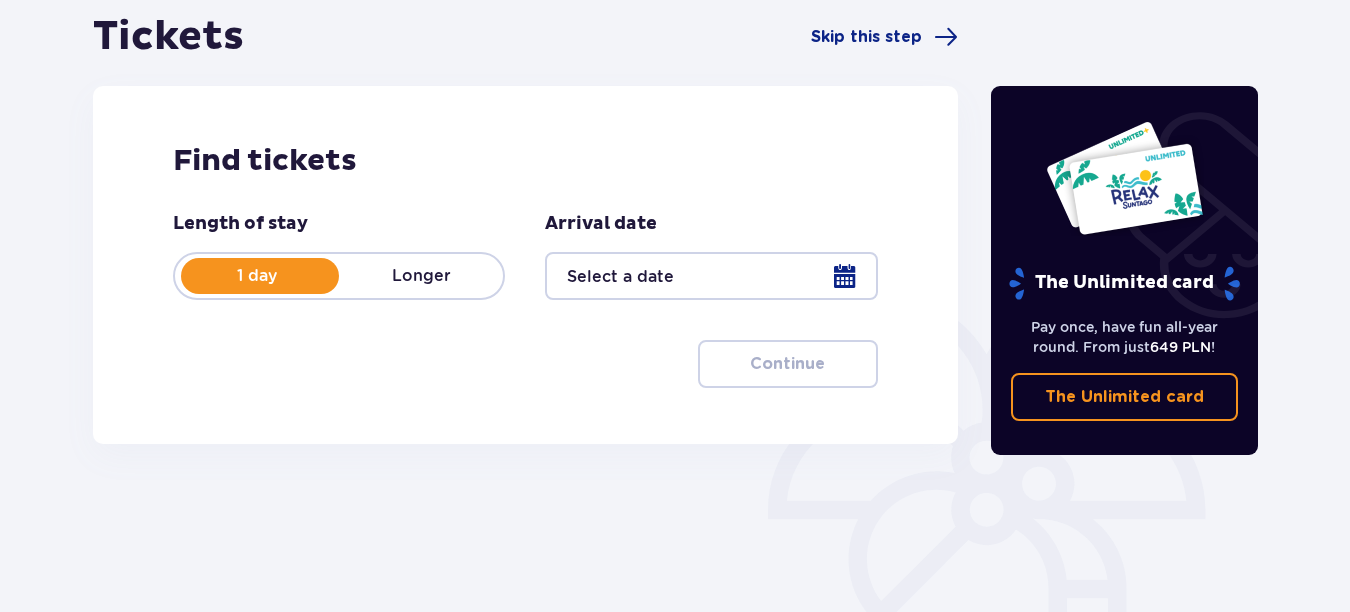 click on "Longer" at bounding box center (421, 276) 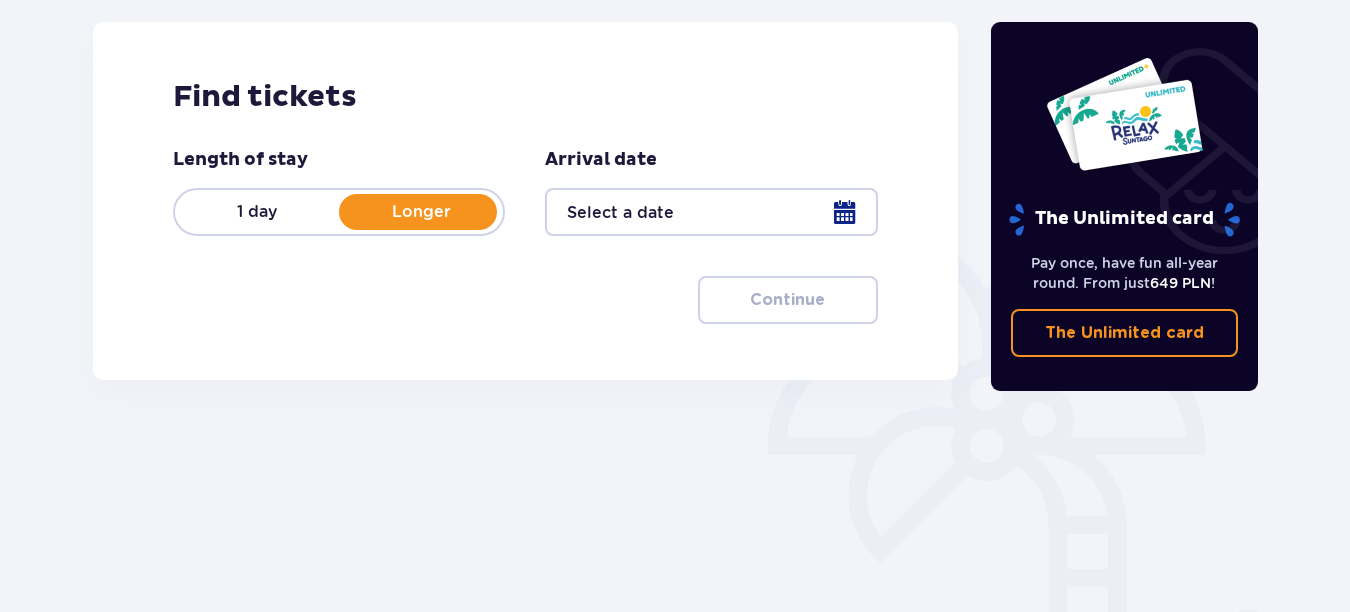 scroll, scrollTop: 300, scrollLeft: 0, axis: vertical 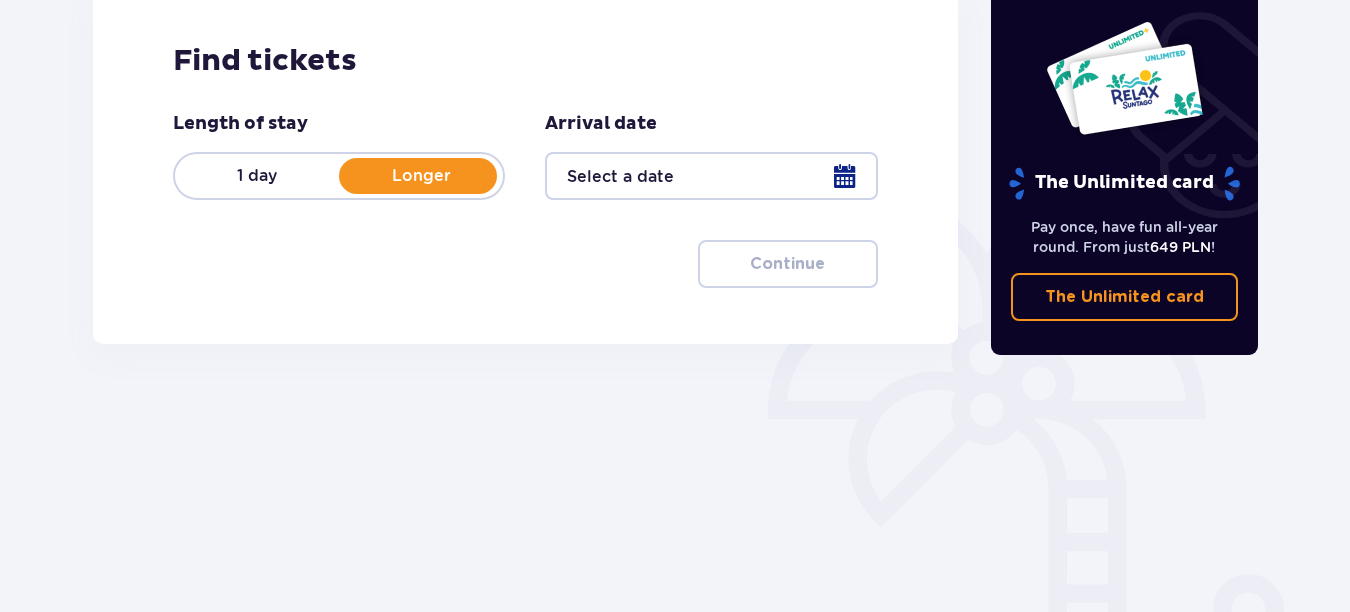 click at bounding box center (711, 176) 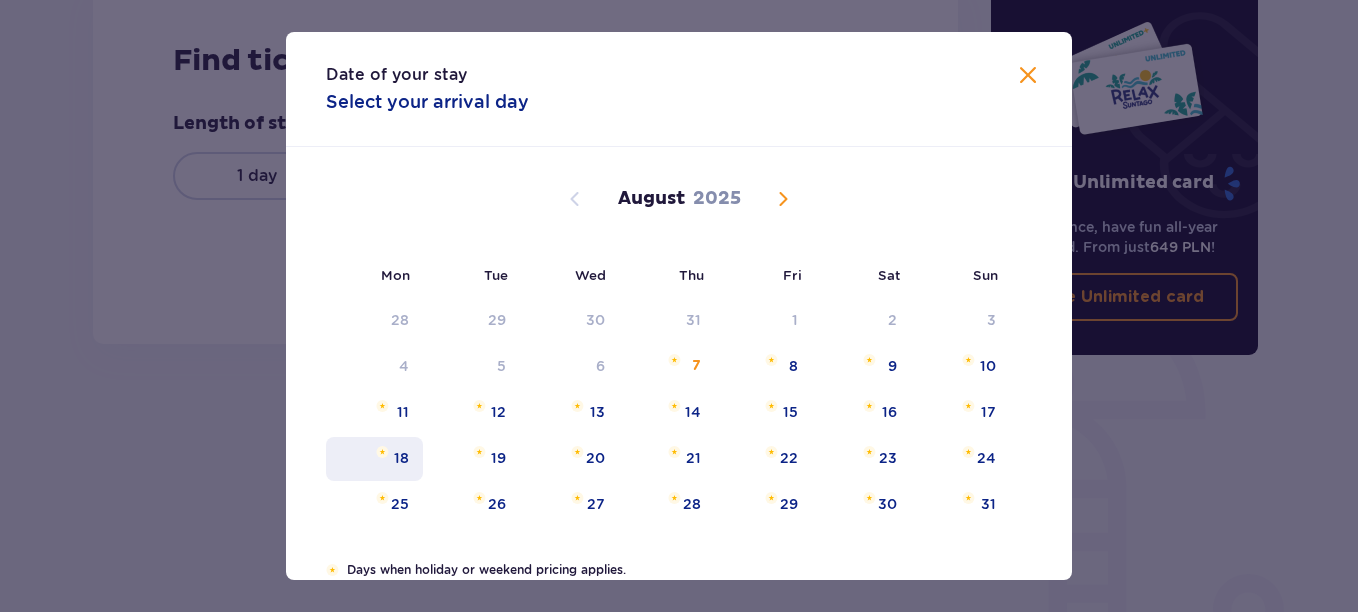 click on "18" at bounding box center (401, 458) 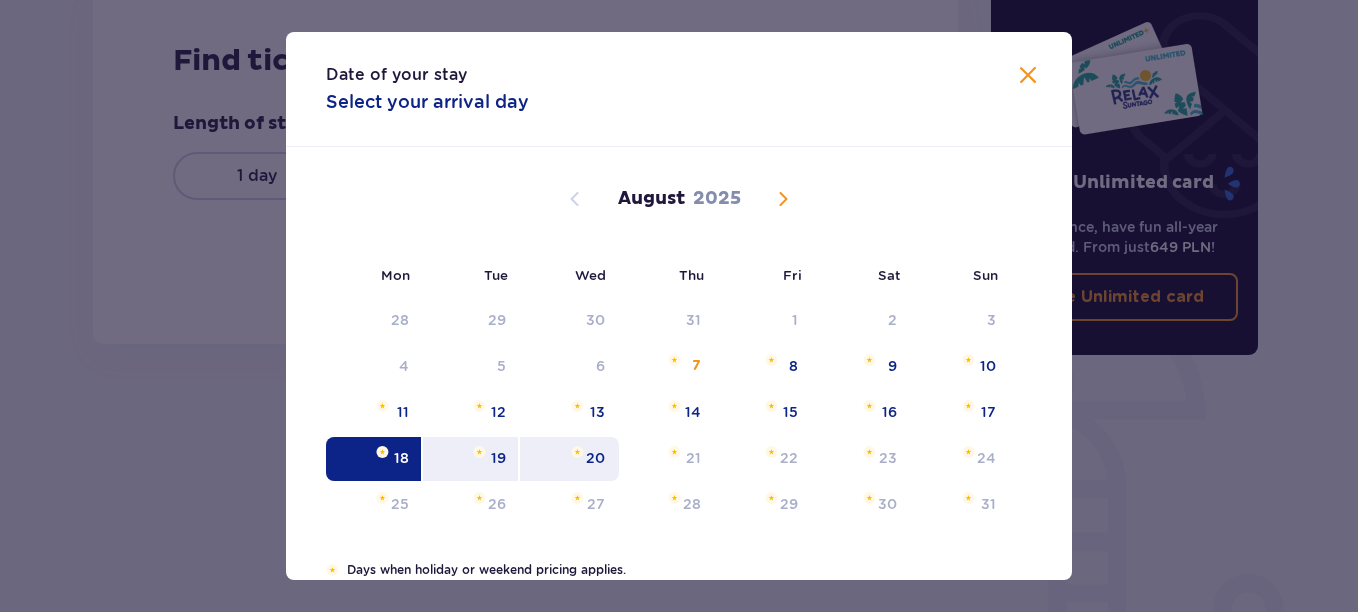 click on "20" at bounding box center (595, 458) 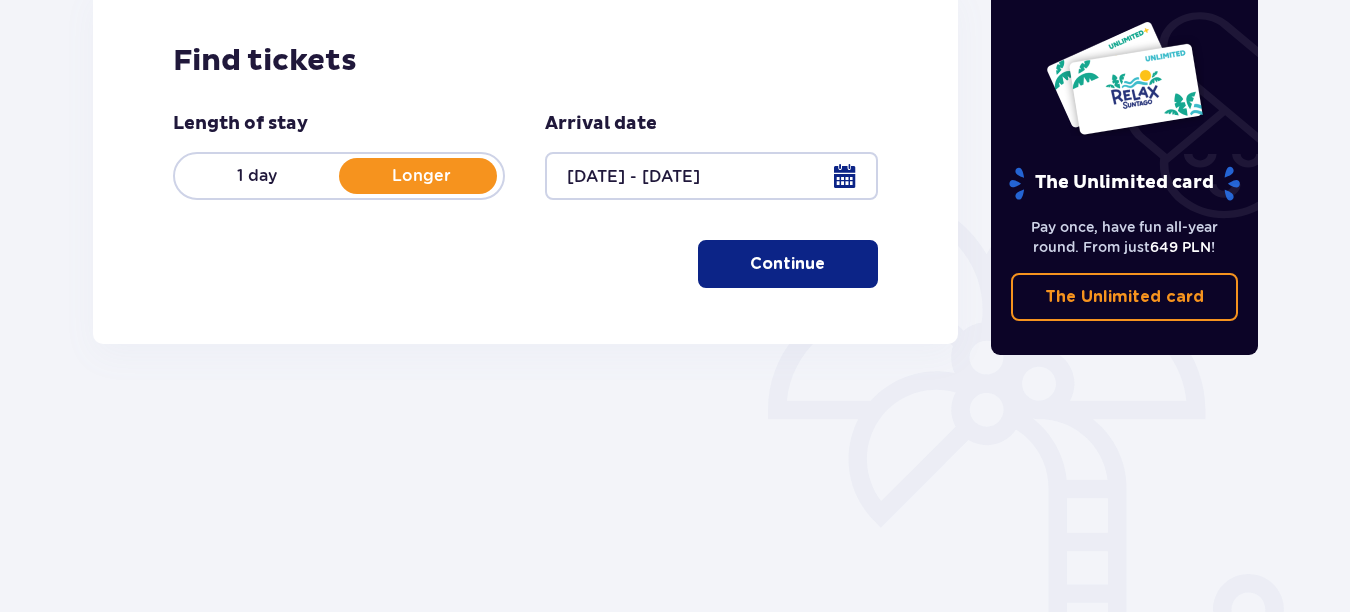 click on "Continue" at bounding box center (787, 264) 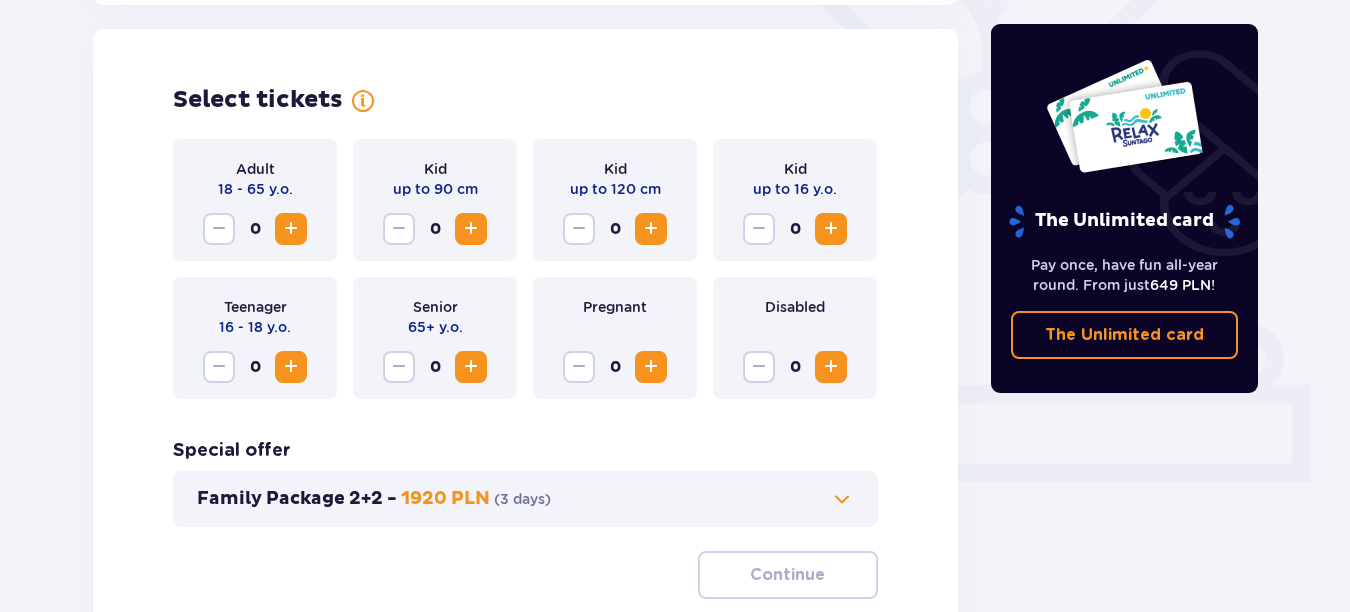 scroll, scrollTop: 556, scrollLeft: 0, axis: vertical 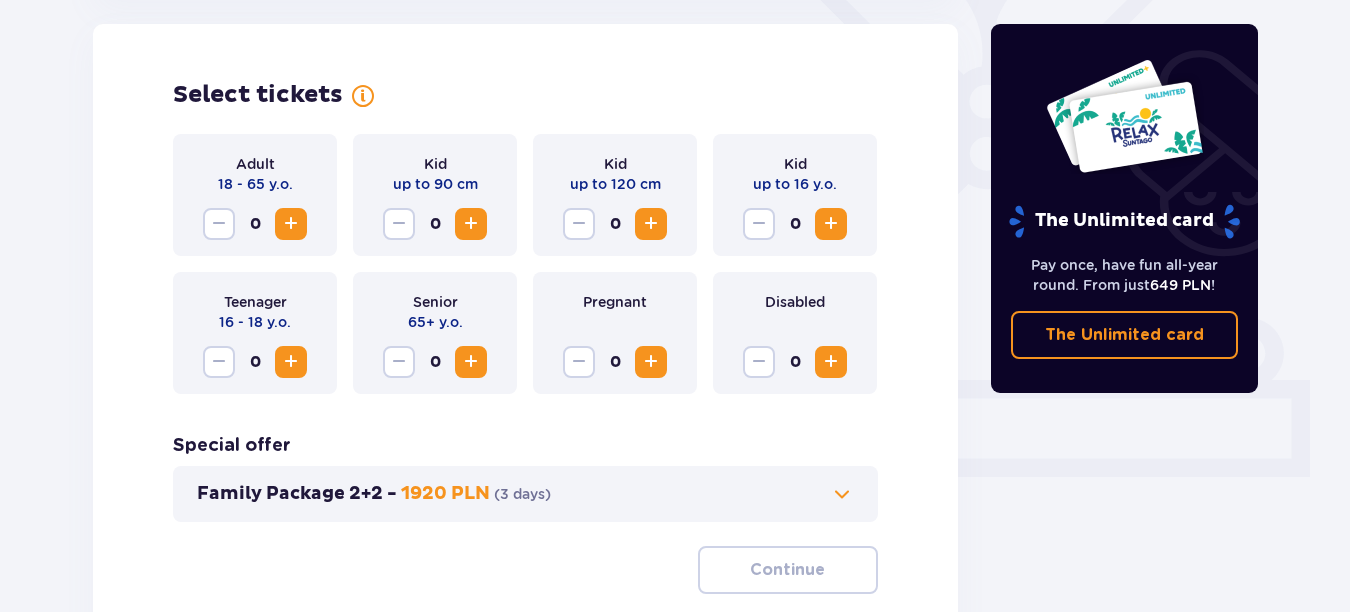 click at bounding box center [291, 224] 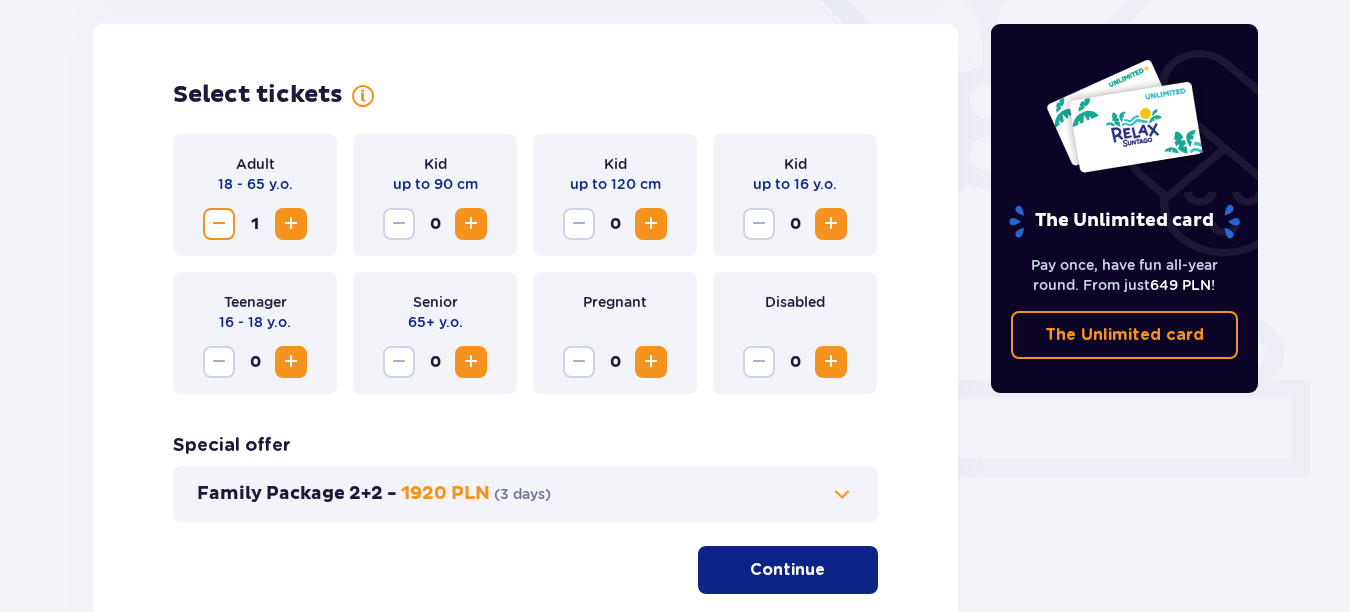 click at bounding box center (291, 224) 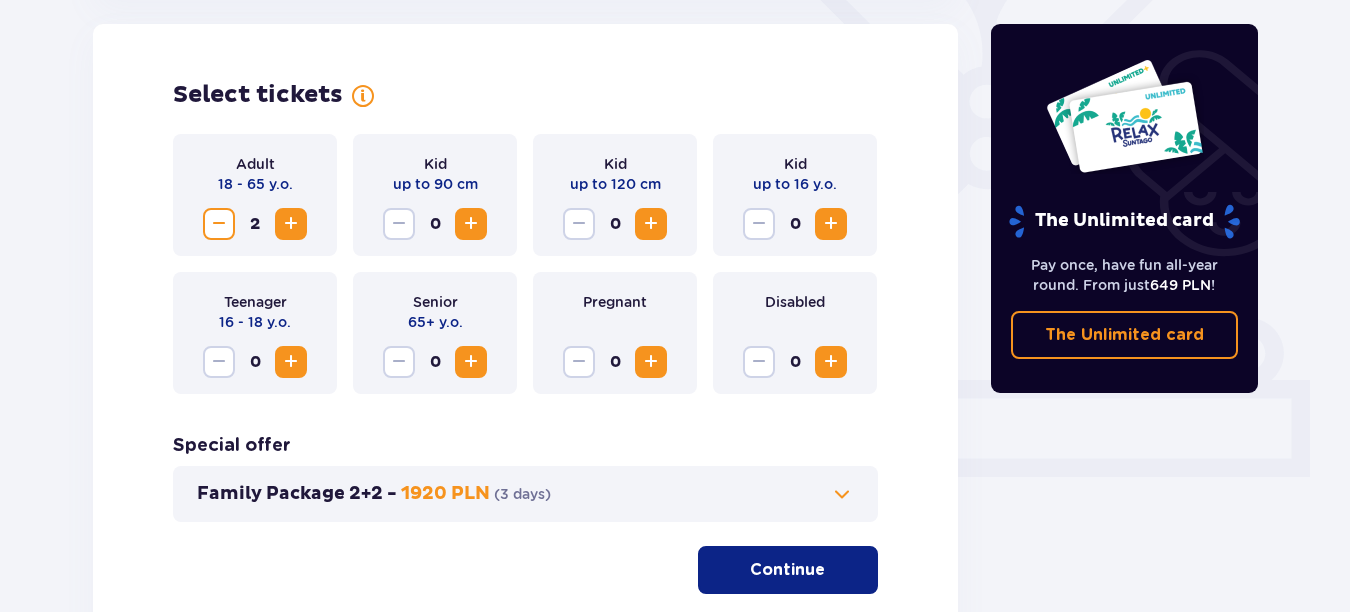 click at bounding box center (831, 224) 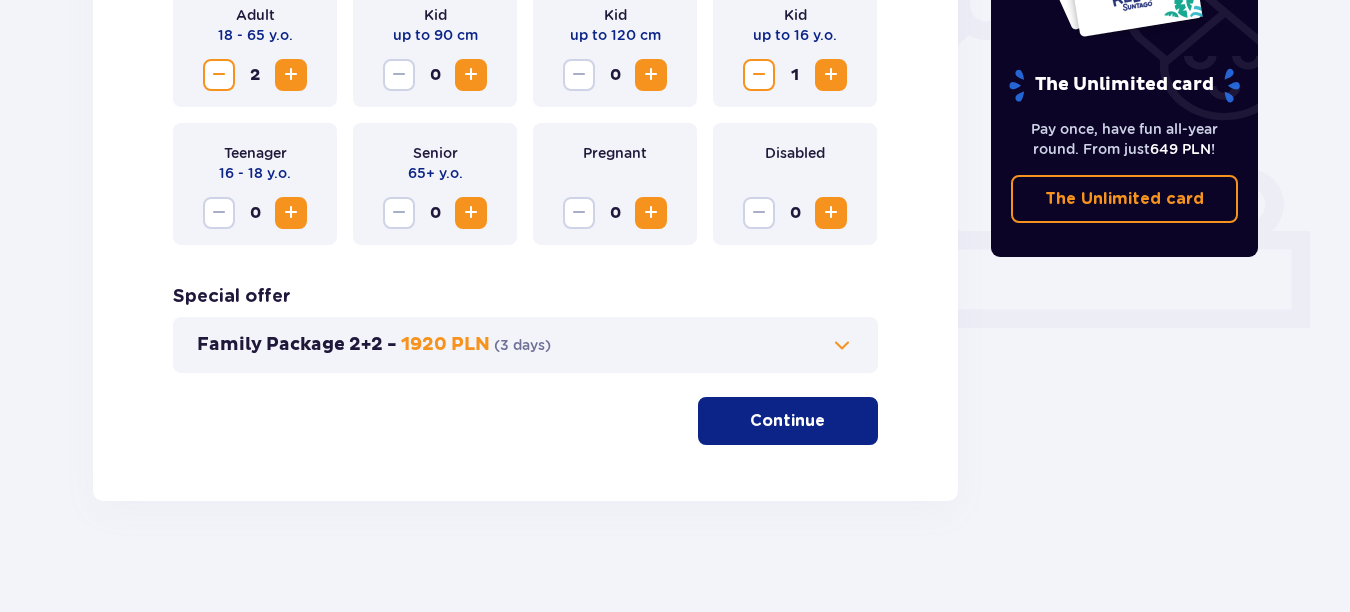 scroll, scrollTop: 714, scrollLeft: 0, axis: vertical 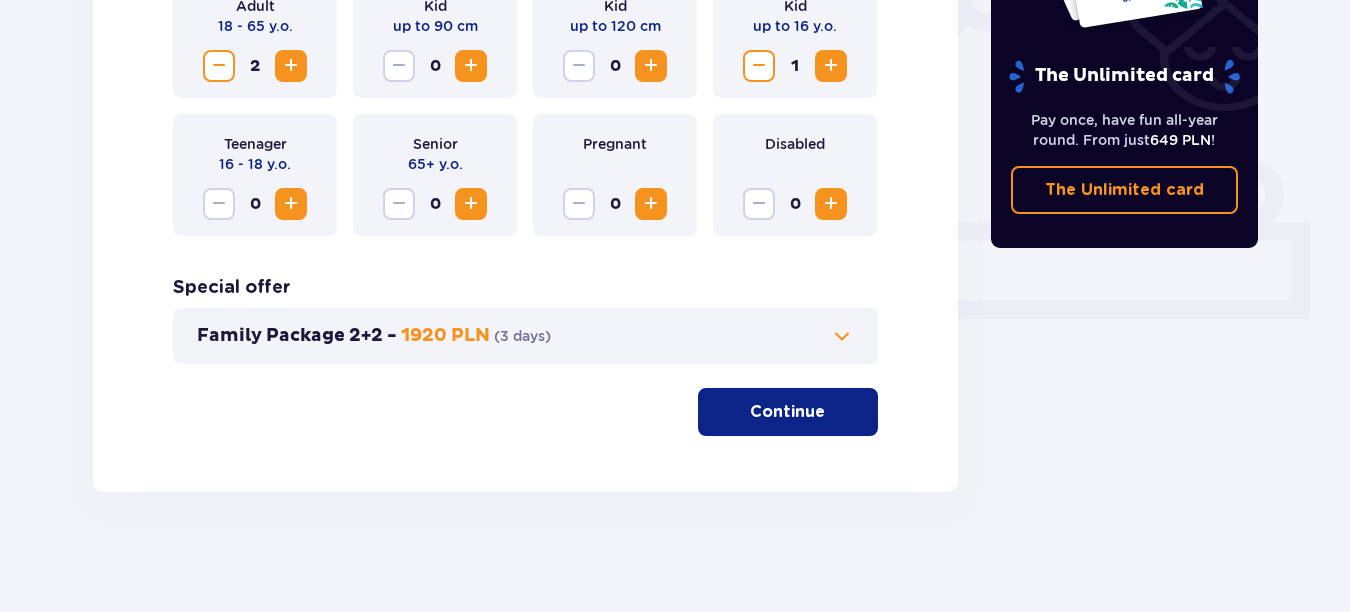 click on "Continue" at bounding box center [787, 412] 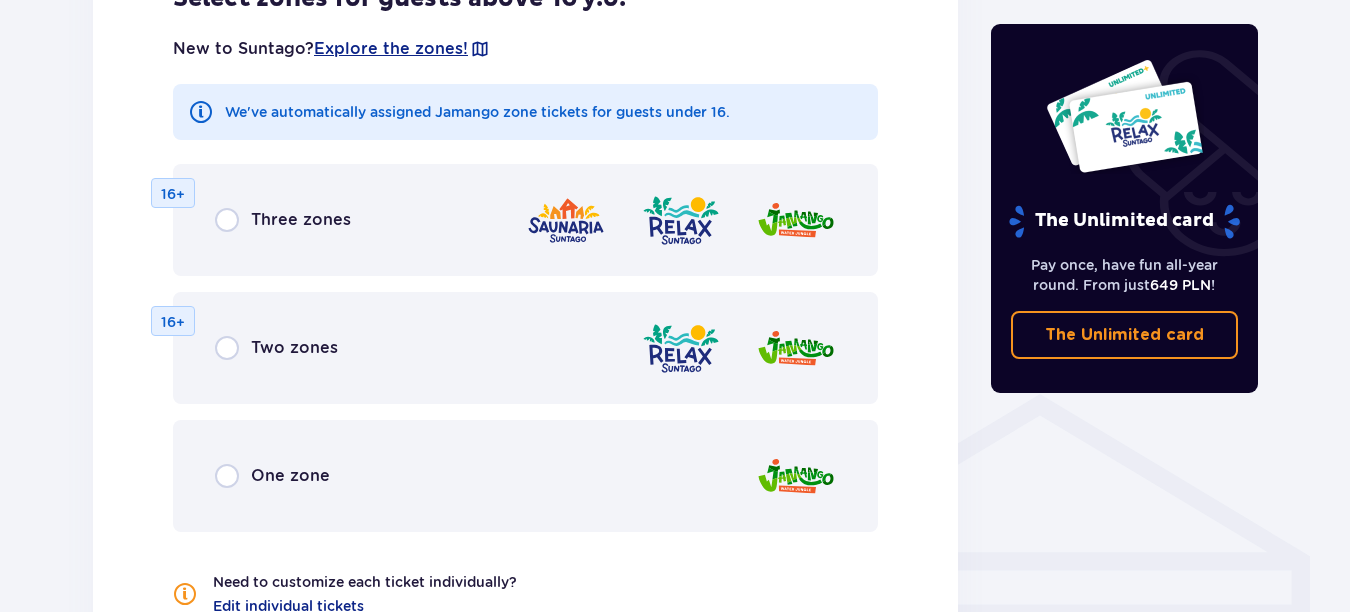 scroll, scrollTop: 1310, scrollLeft: 0, axis: vertical 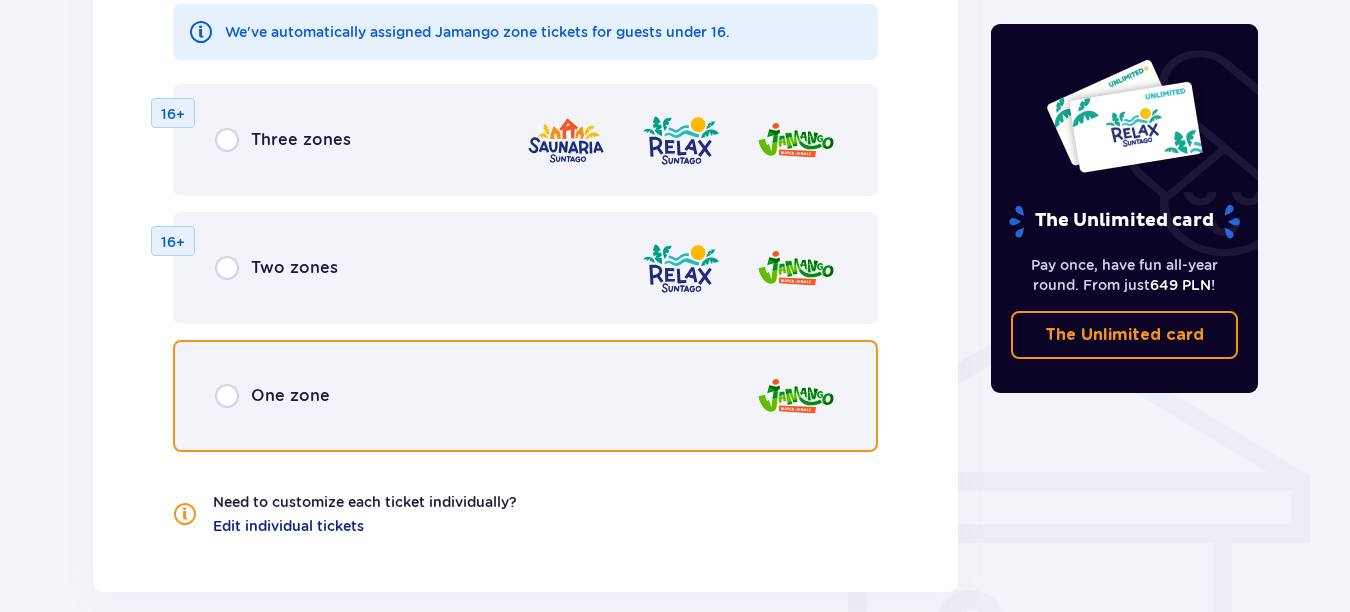 click at bounding box center (227, 396) 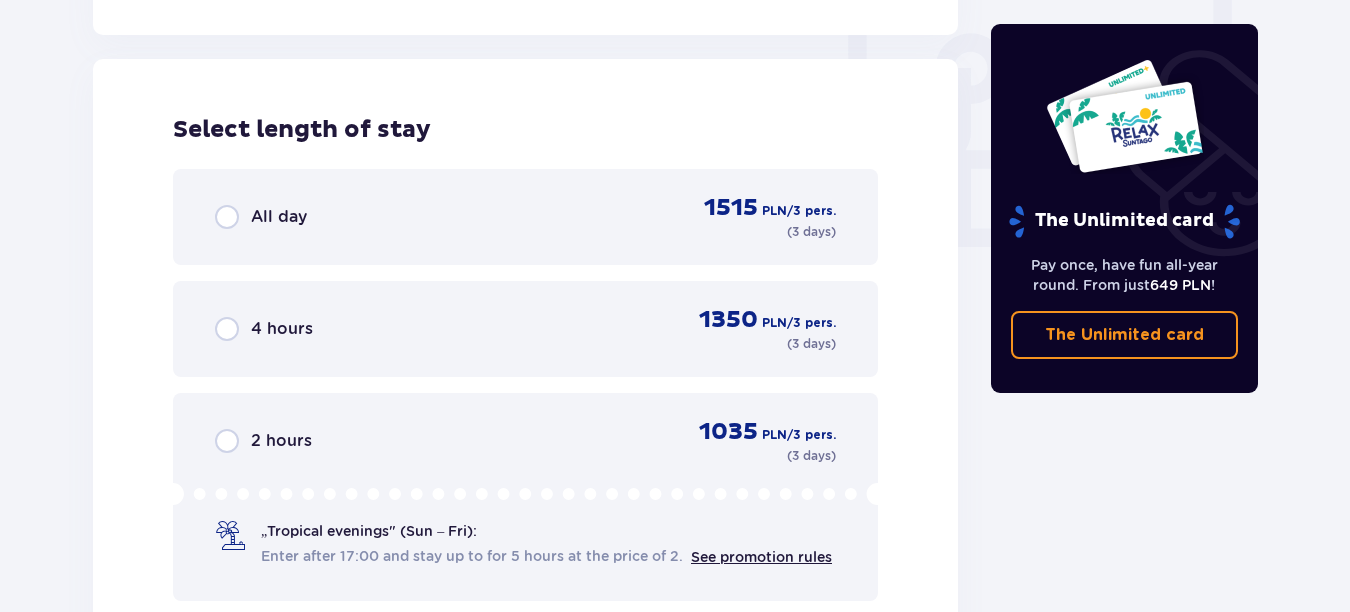 scroll, scrollTop: 1878, scrollLeft: 0, axis: vertical 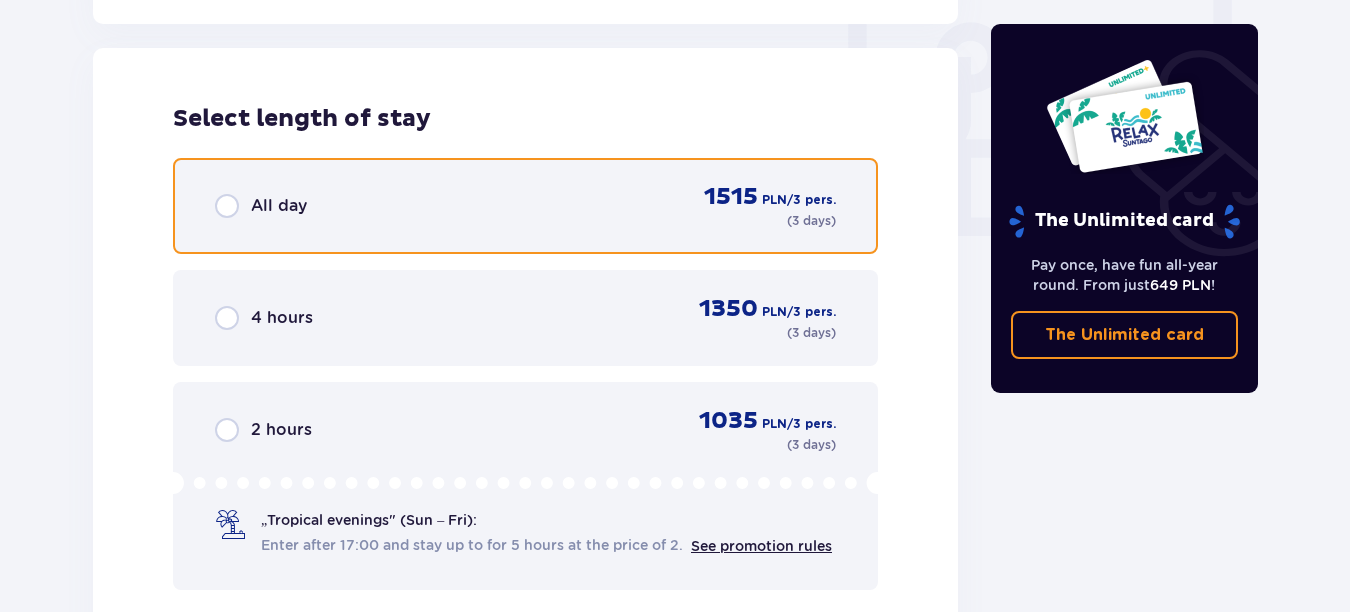 click at bounding box center [227, 206] 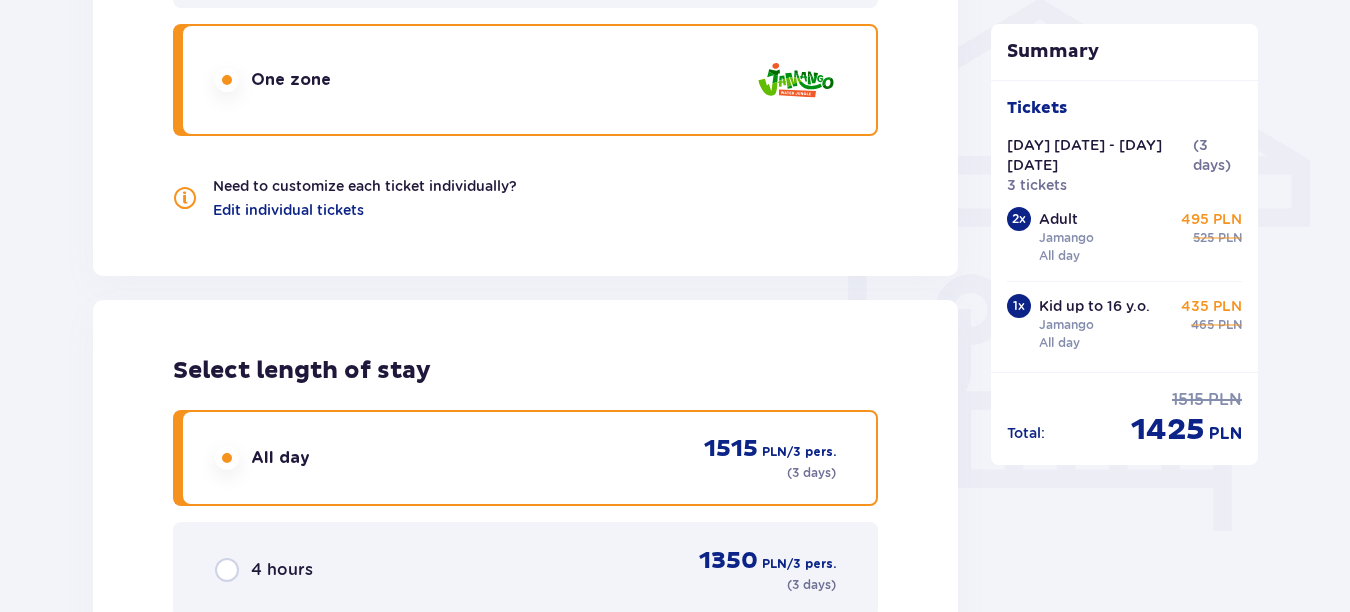 scroll, scrollTop: 1600, scrollLeft: 0, axis: vertical 